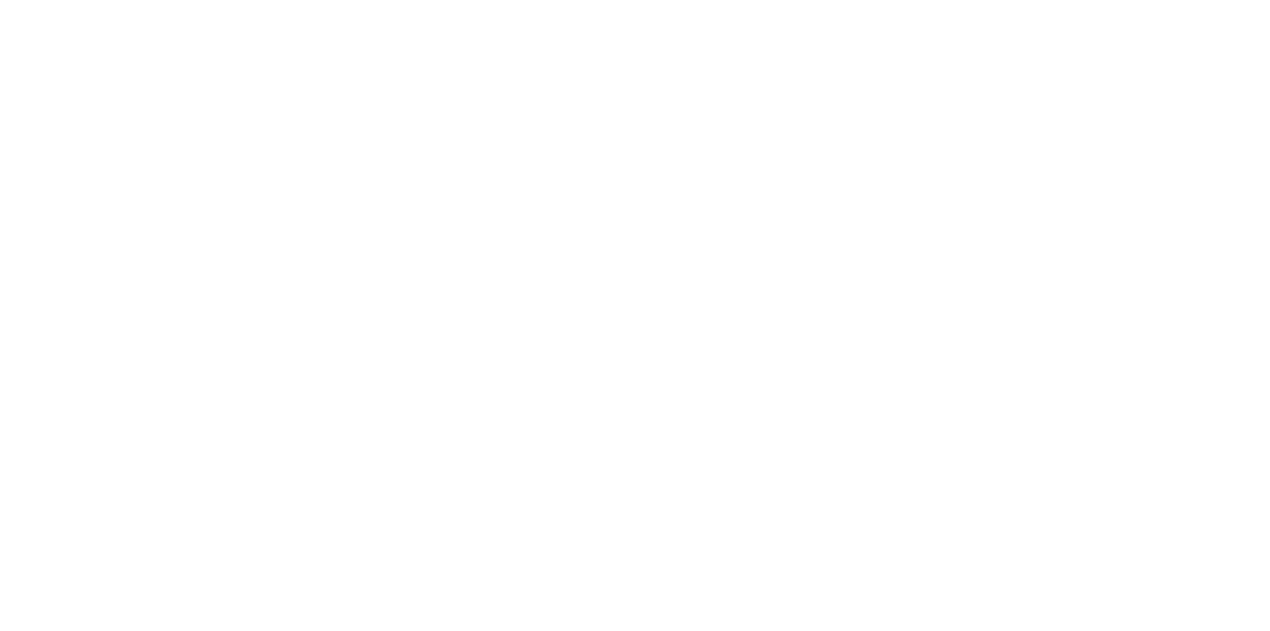 scroll, scrollTop: 0, scrollLeft: 0, axis: both 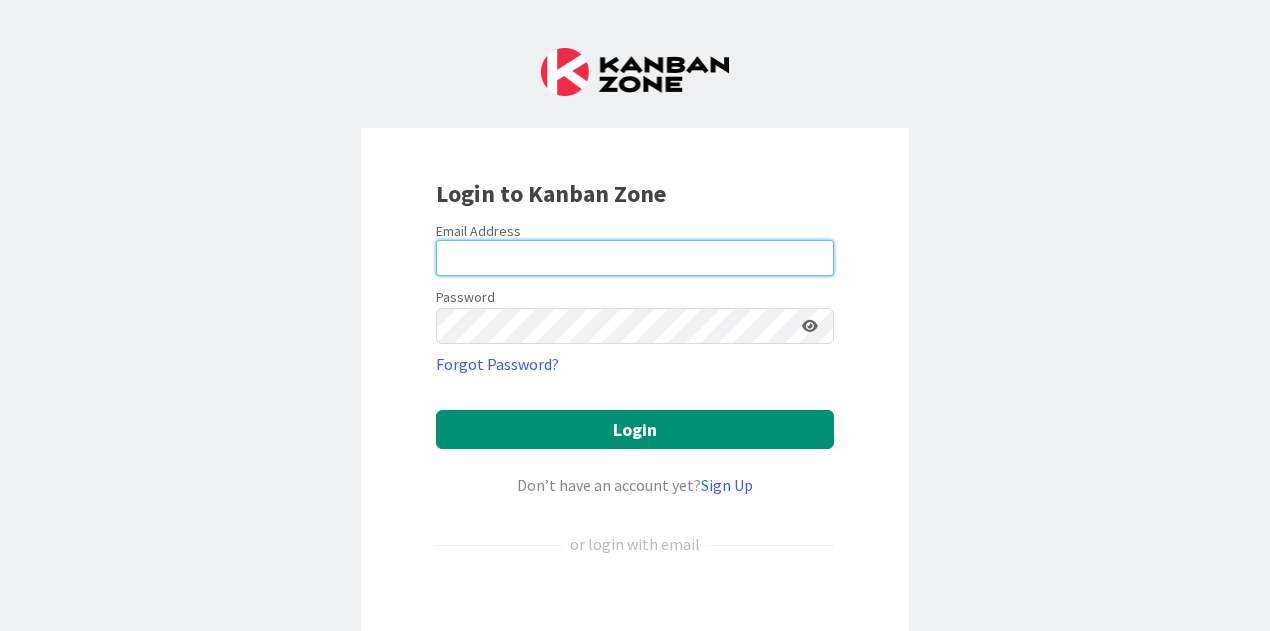 click at bounding box center (635, 258) 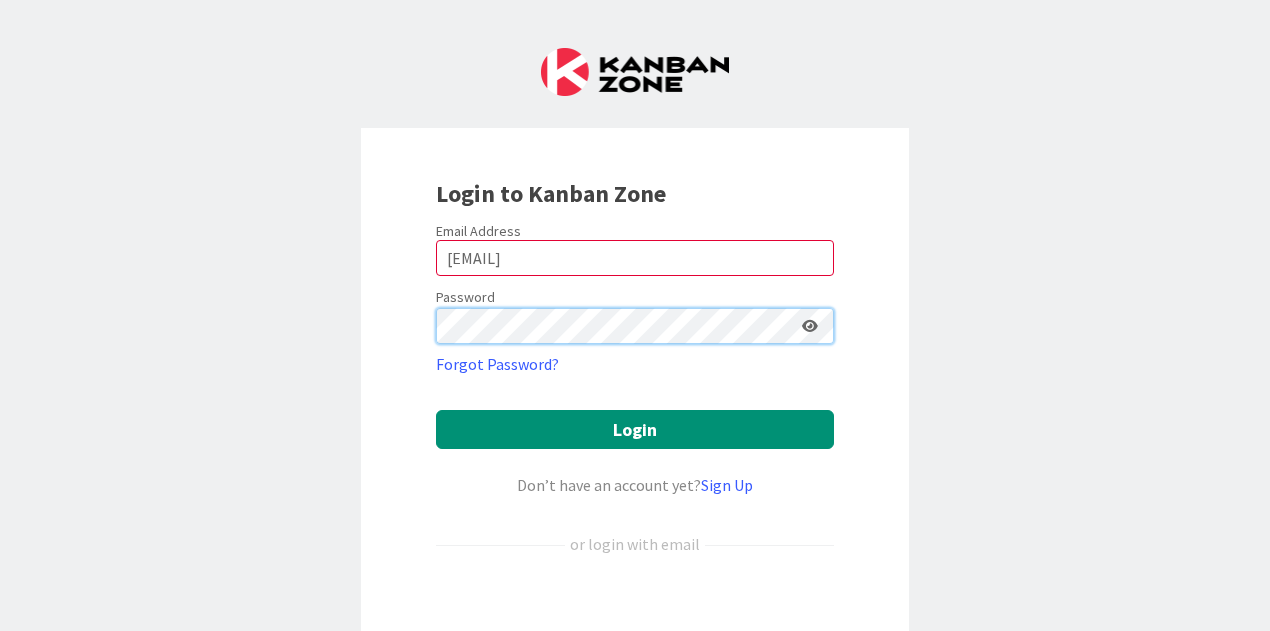 click on "Login" at bounding box center [635, 429] 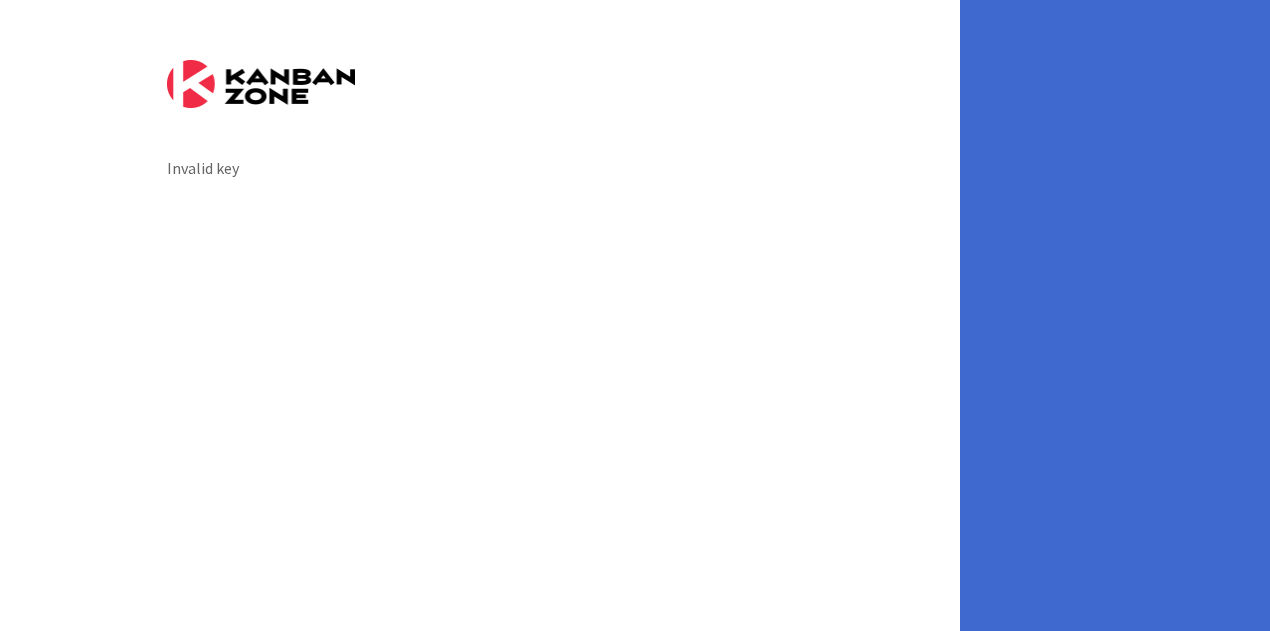 scroll, scrollTop: 0, scrollLeft: 0, axis: both 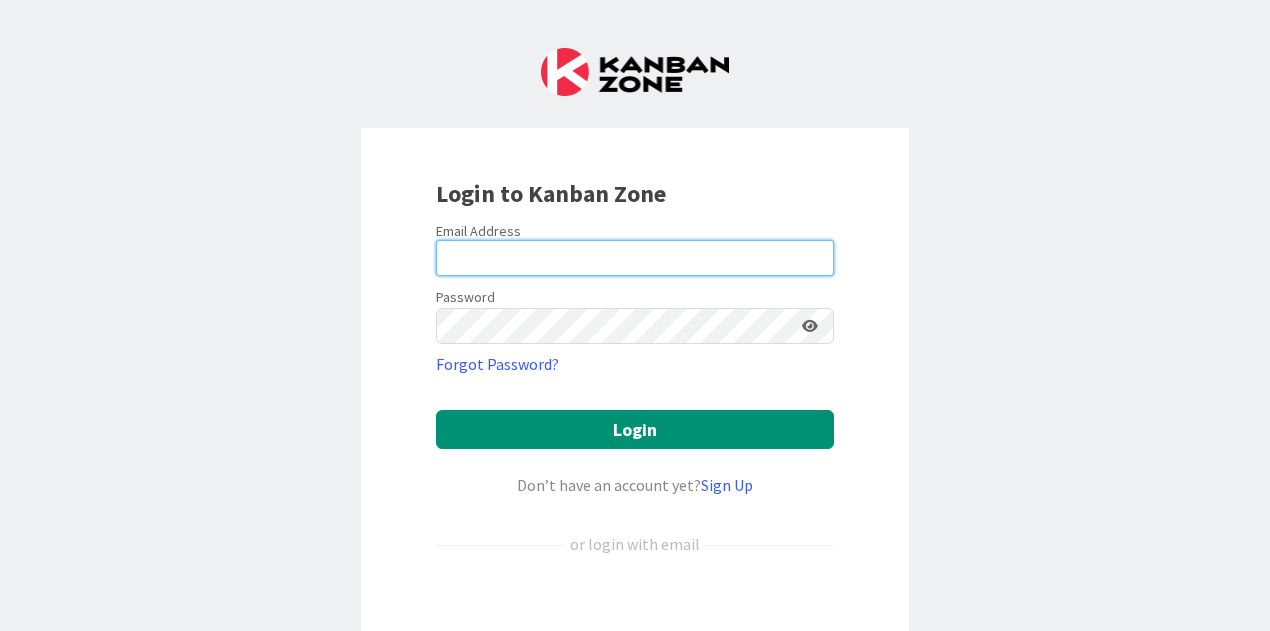 click at bounding box center [635, 258] 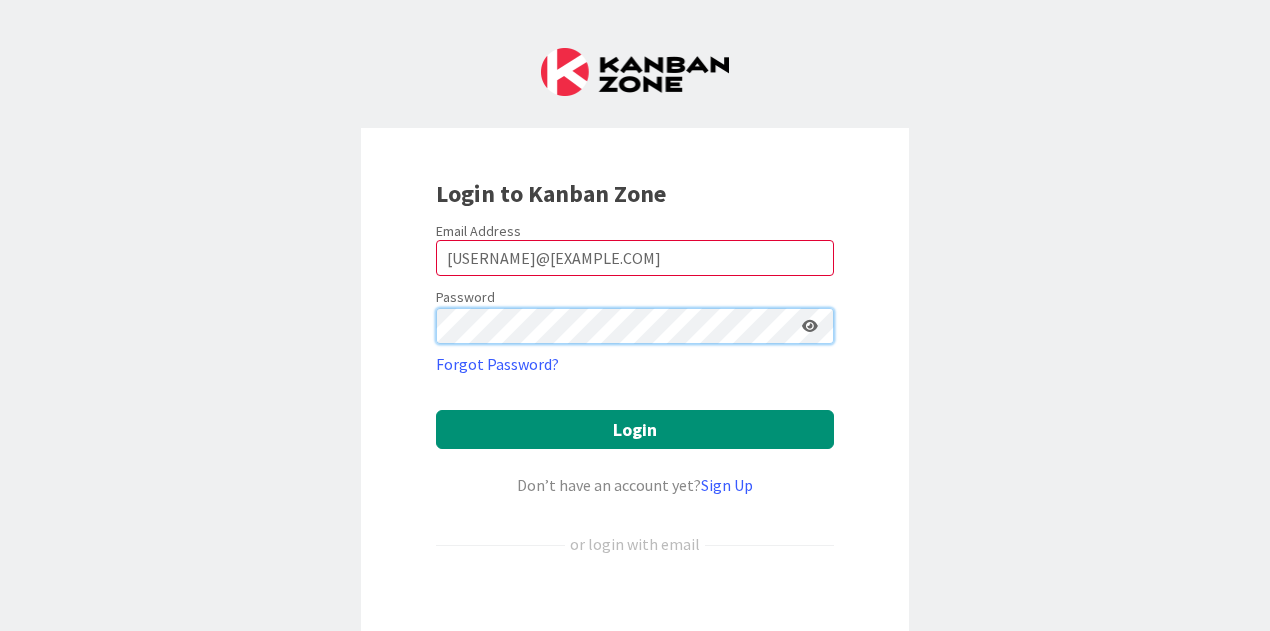 click on "Login" at bounding box center [635, 429] 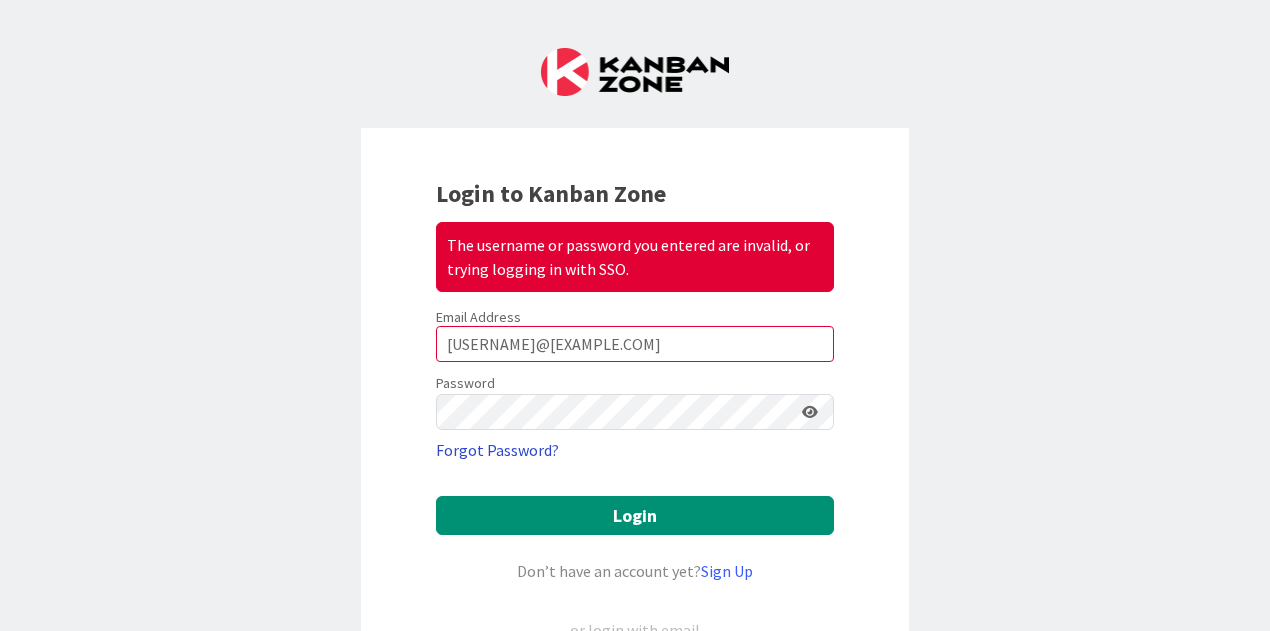 click on "Forgot Password?" at bounding box center [497, 450] 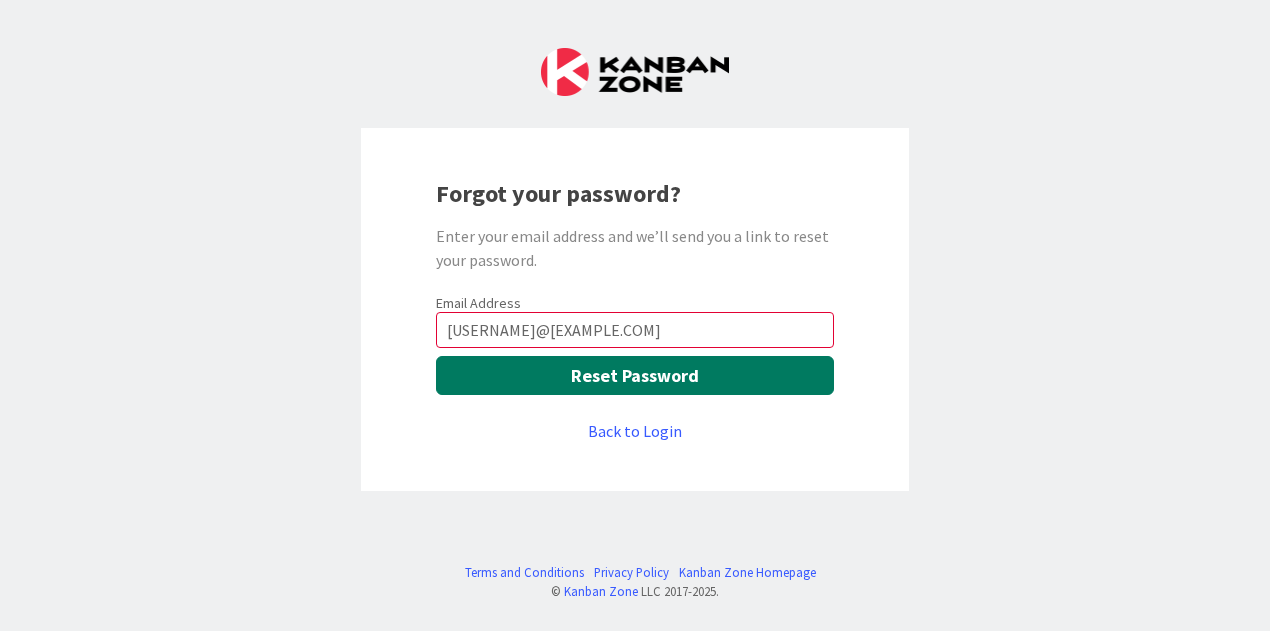 type on "[EMAIL]" 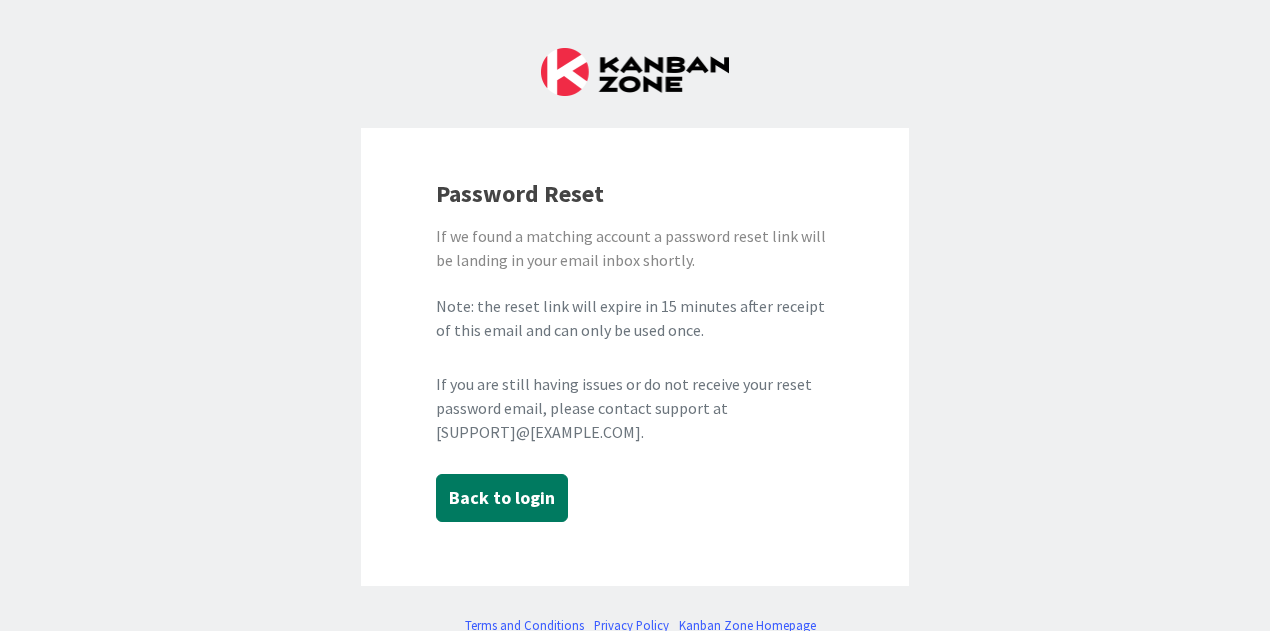 click on "Back to login" at bounding box center [502, 498] 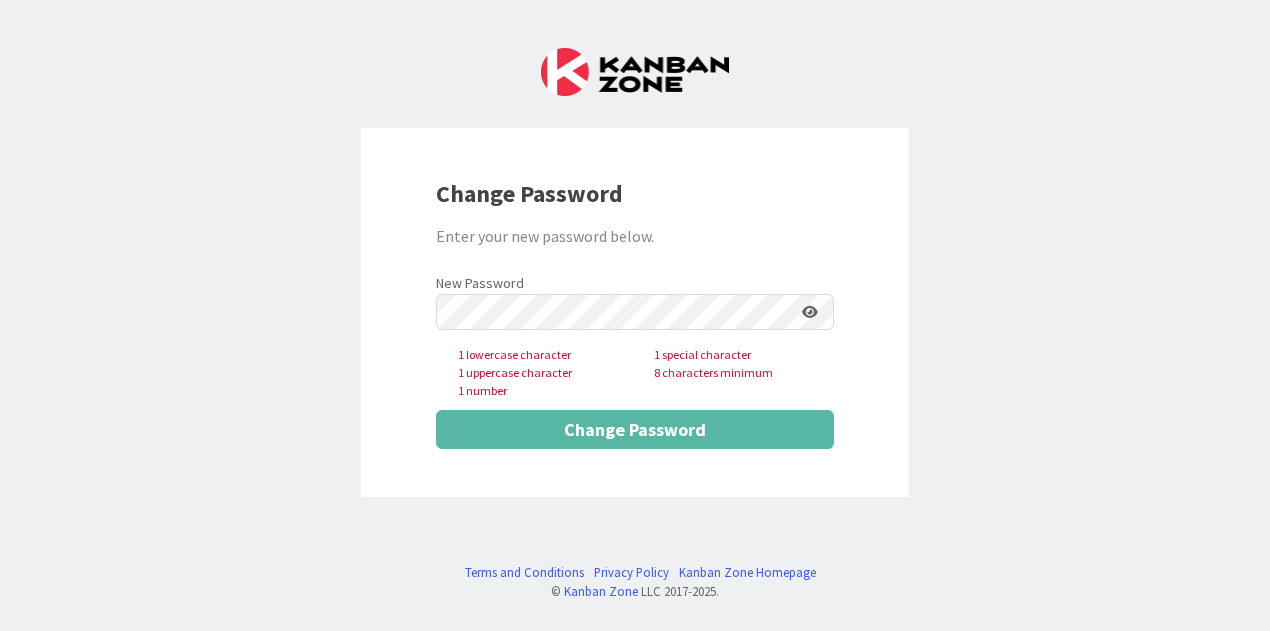 scroll, scrollTop: 0, scrollLeft: 0, axis: both 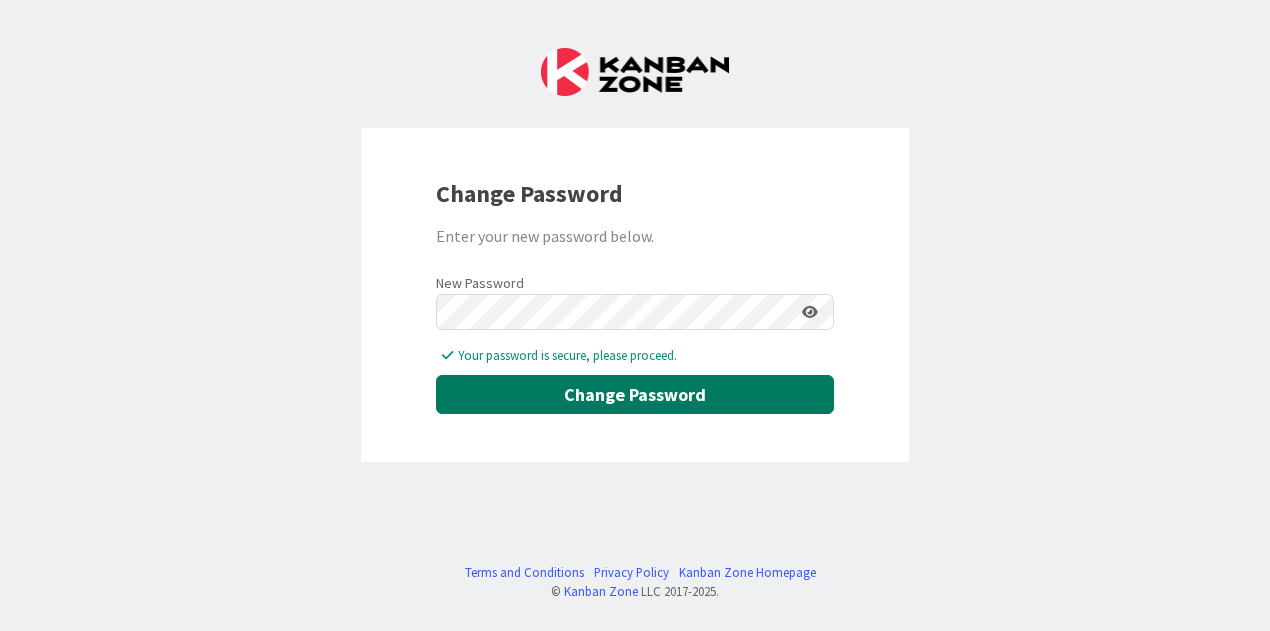 click on "Change Password" at bounding box center [635, 394] 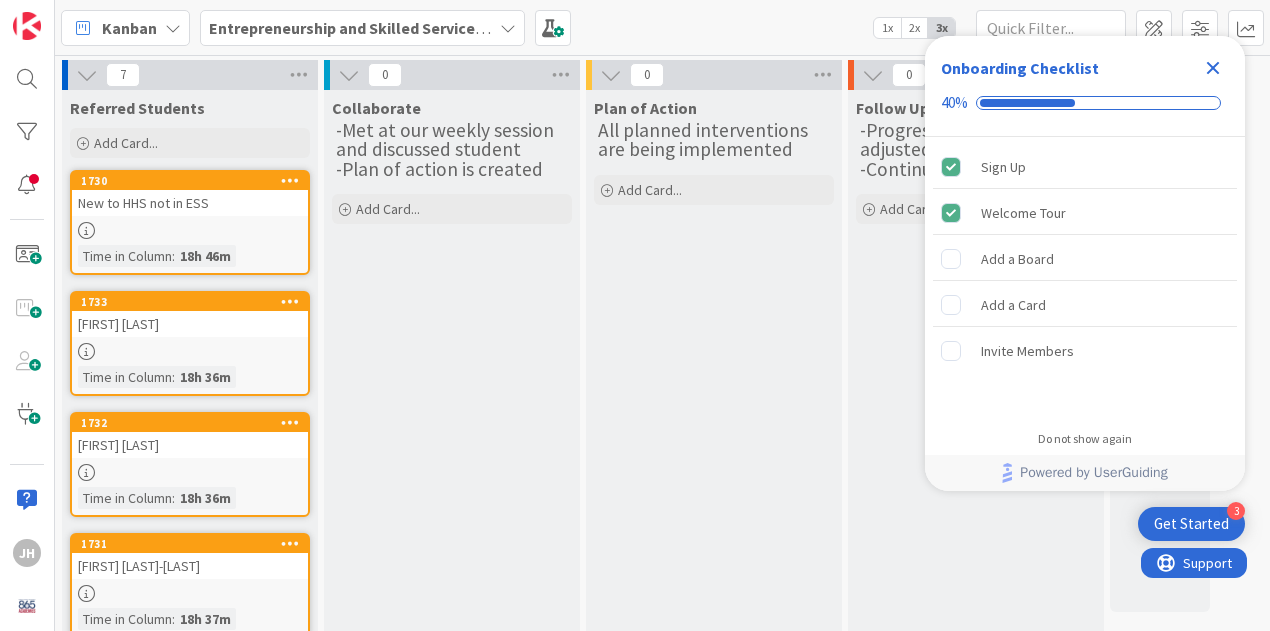 scroll, scrollTop: 0, scrollLeft: 0, axis: both 